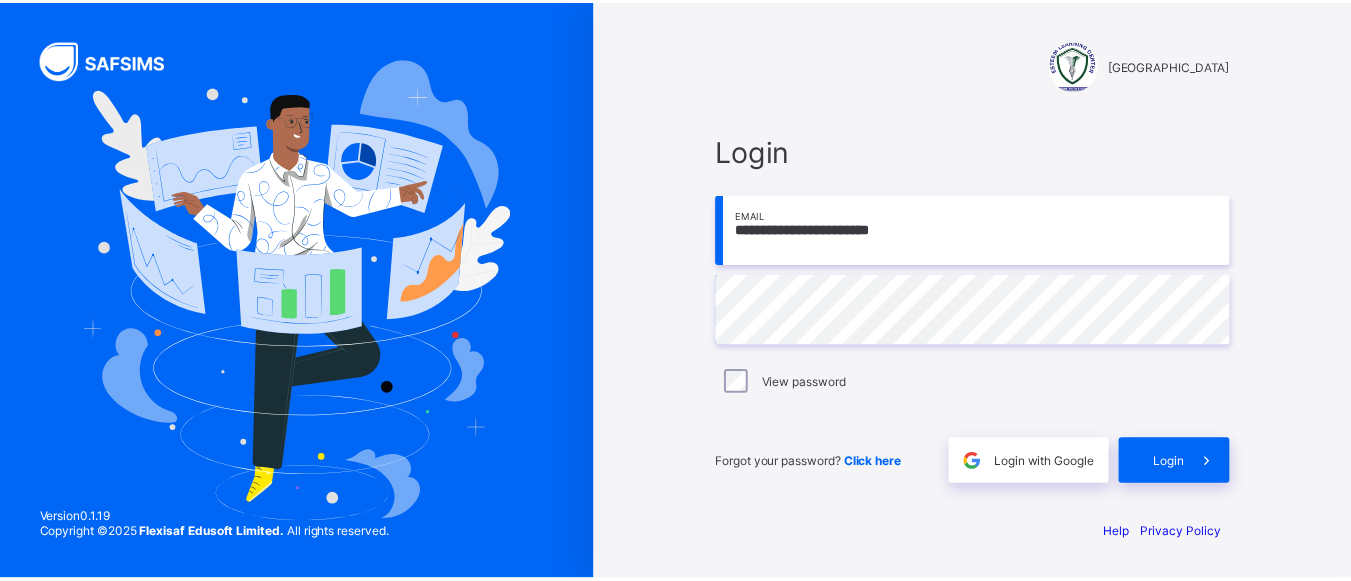 scroll, scrollTop: 0, scrollLeft: 0, axis: both 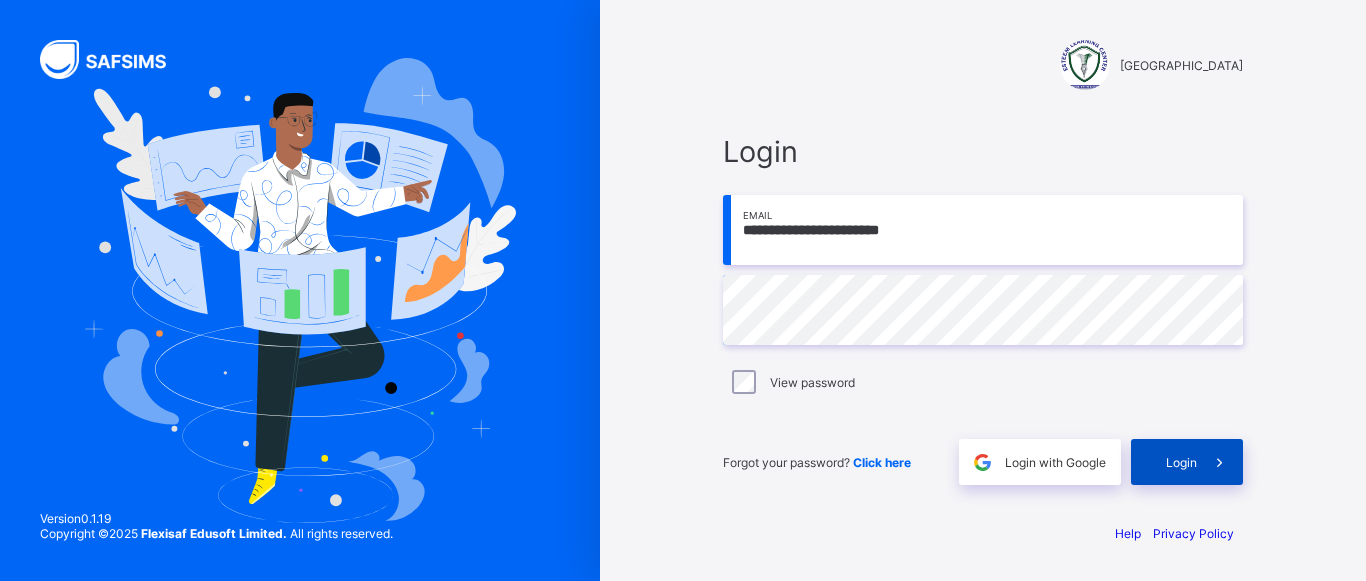 click on "Login" at bounding box center (1181, 462) 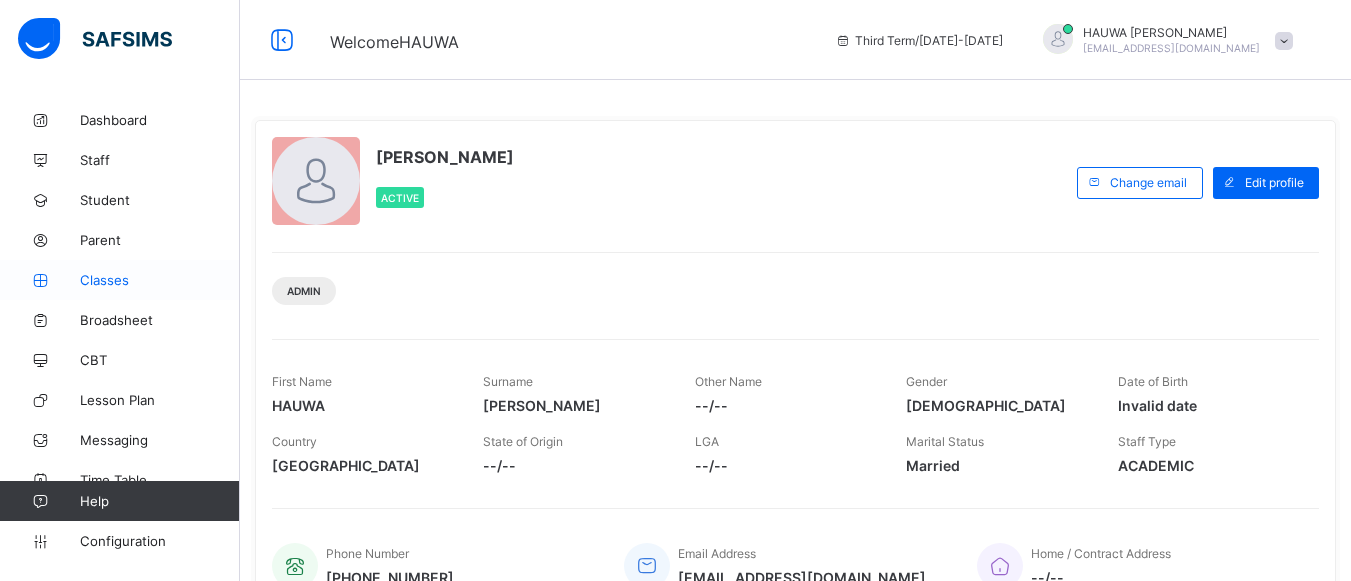 click on "Classes" at bounding box center (160, 280) 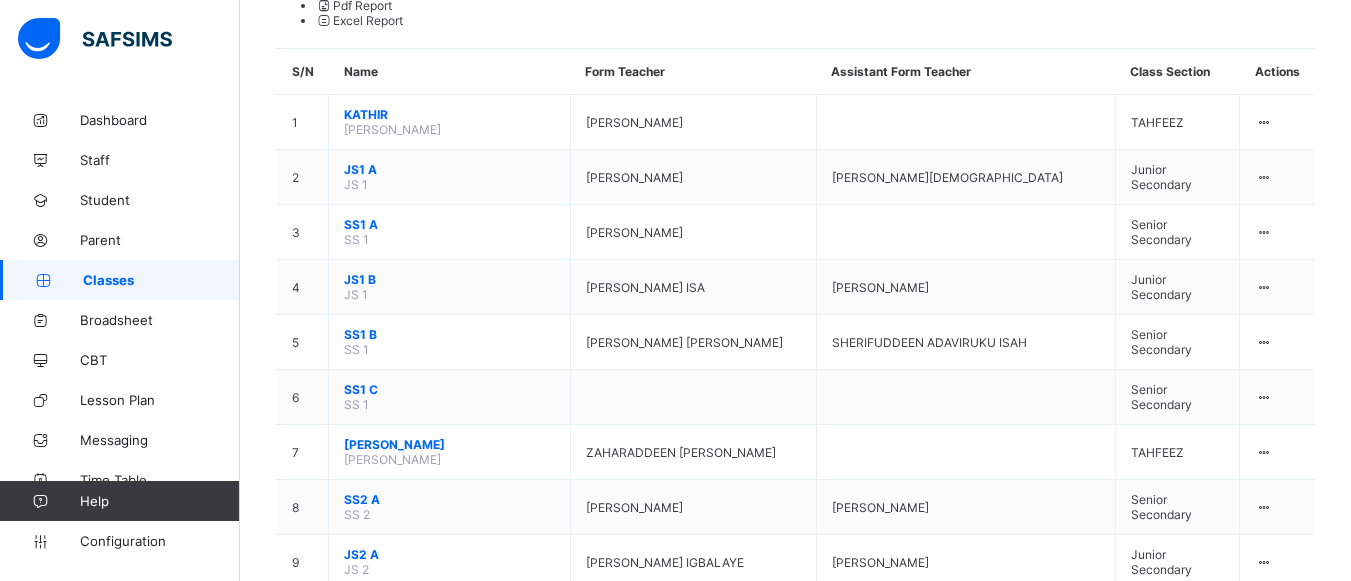 scroll, scrollTop: 346, scrollLeft: 0, axis: vertical 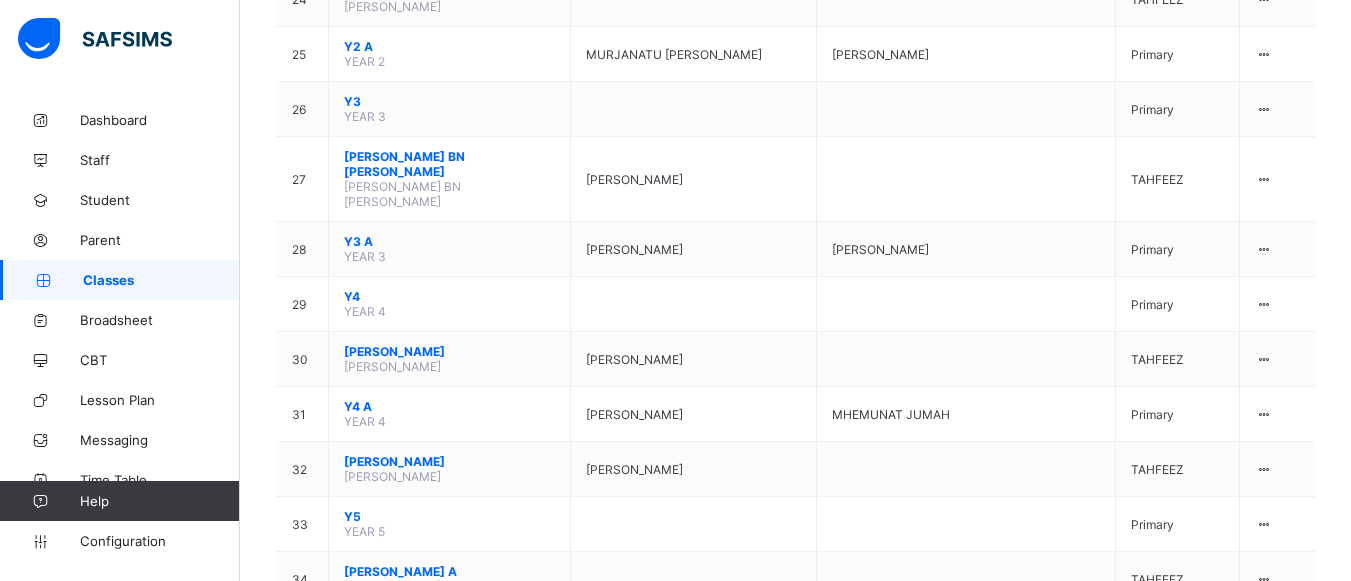 click on "[PERSON_NAME]" at bounding box center [693, 634] 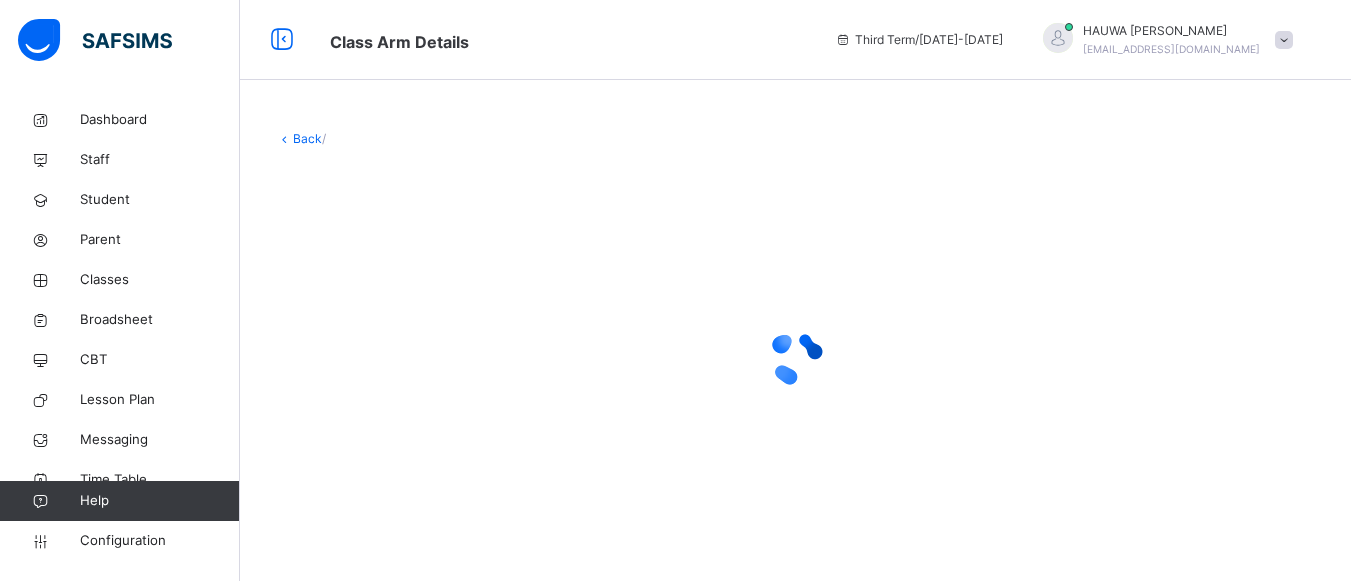 scroll, scrollTop: 0, scrollLeft: 0, axis: both 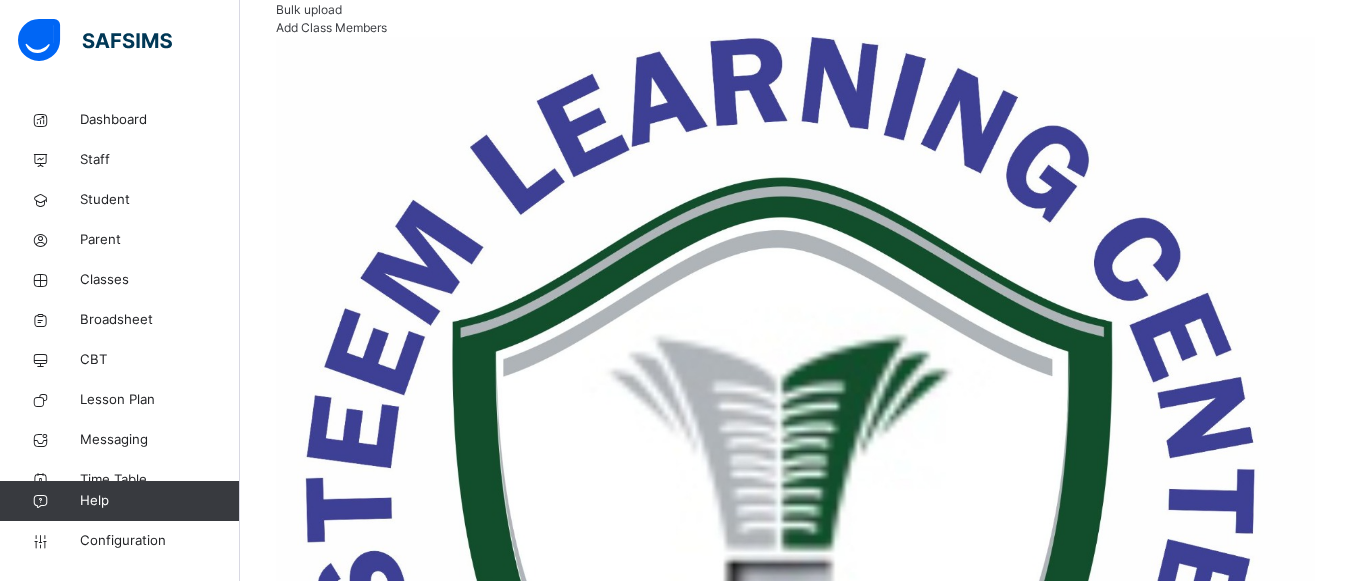 click on "View subject profile" at bounding box center [331, -9] 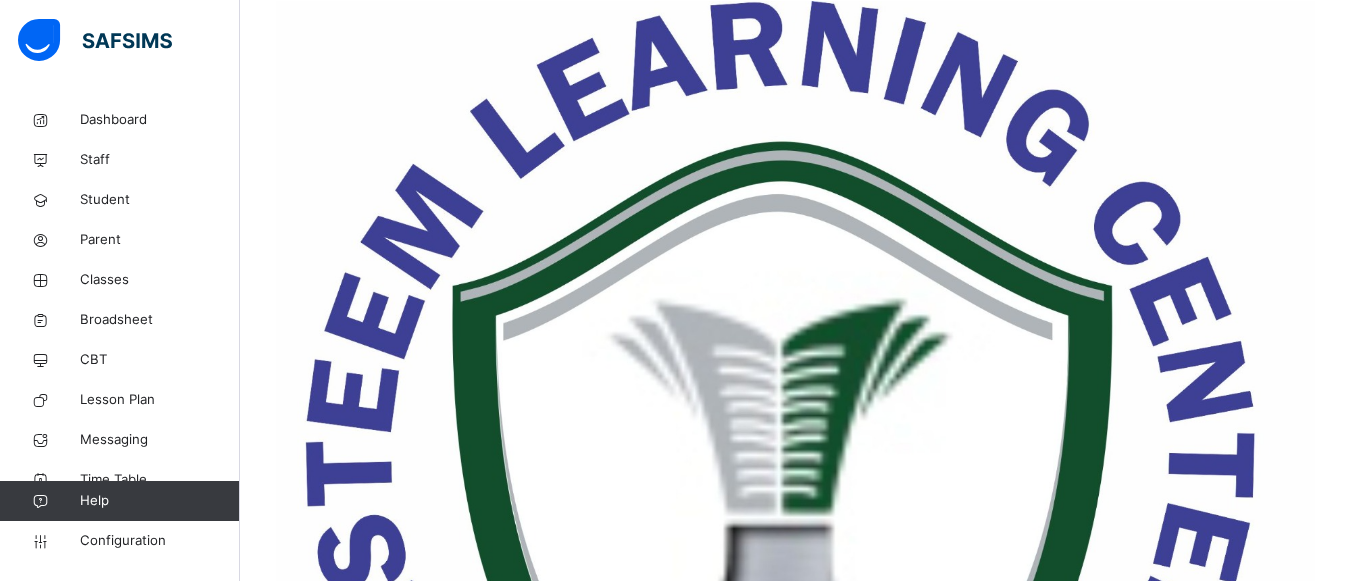 scroll, scrollTop: 502, scrollLeft: 0, axis: vertical 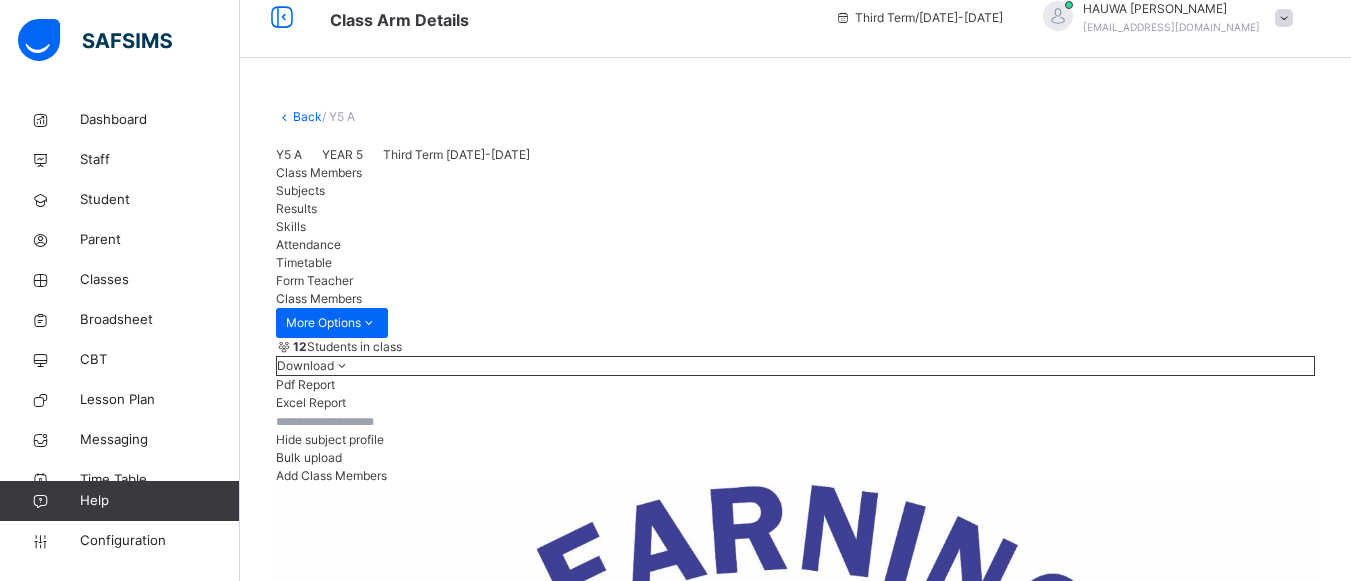 click on "Subjects" at bounding box center [300, 190] 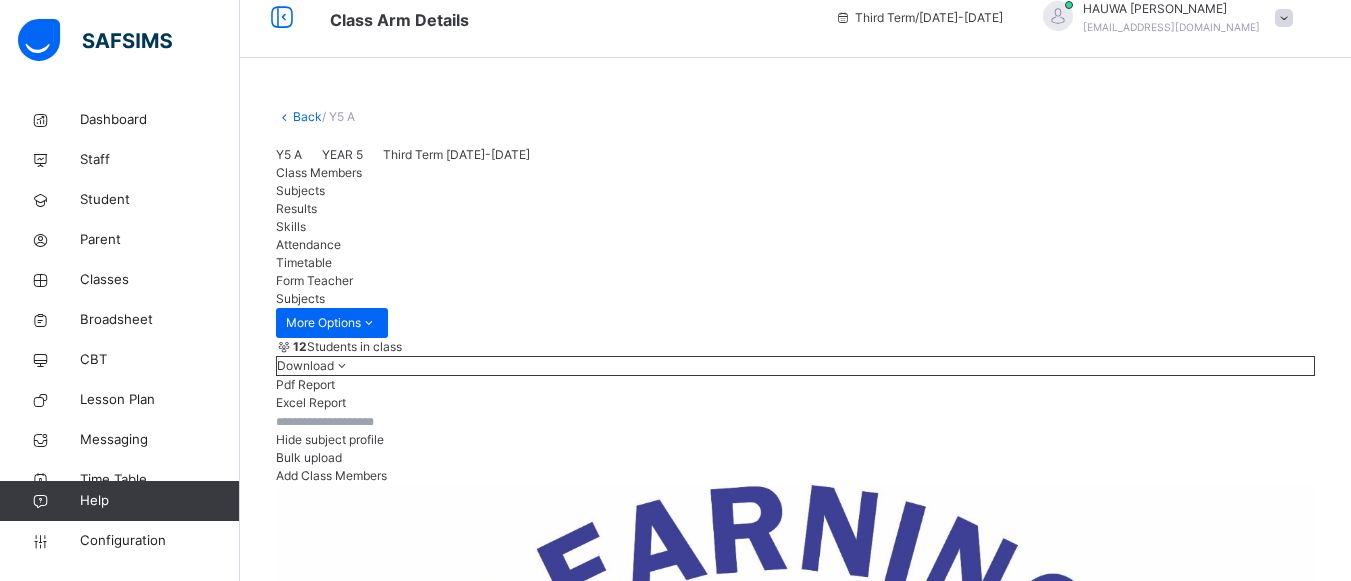 click on "View subject result" at bounding box center (1262, 2880) 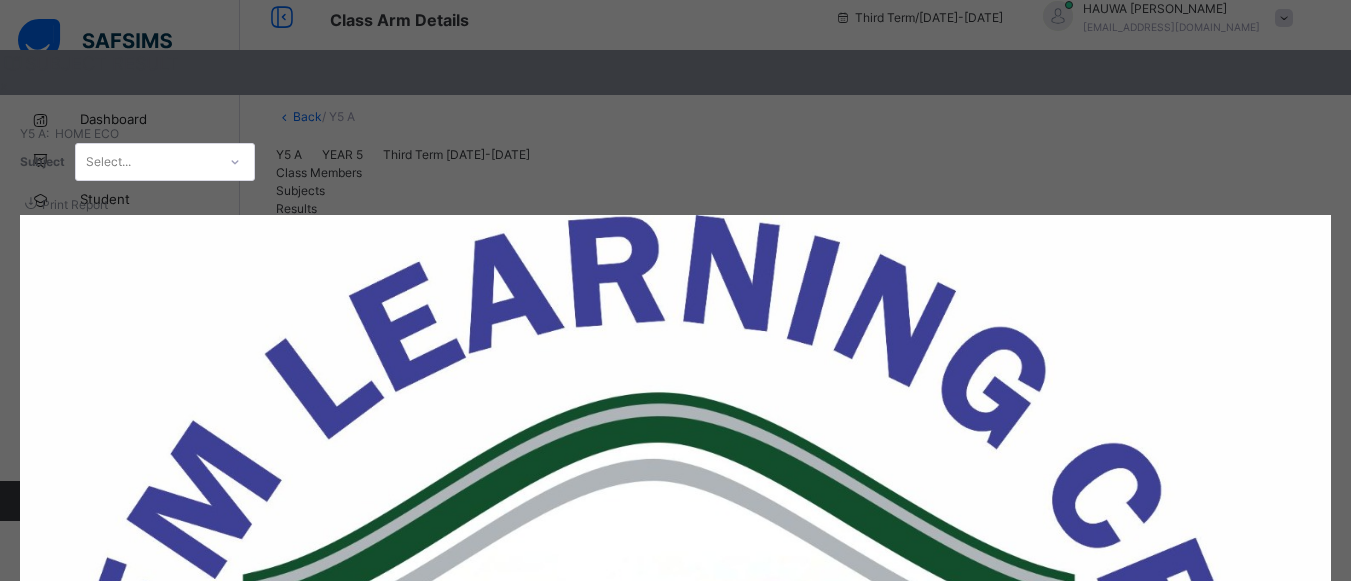 click on "SUBJECT RESULT   × Y5 A:     HOME ECO   Subject   Select... Print Report ESTEEM LEARNING CENTER  Date: [DATE] 11:15:59 am Subject Result Class:  Y5 A Subject:  HOME ECO S/NO Admission No. Students   Class Work     Home Work     Midterm Test     Project     Affective     Psychomotor     Exams   Total Grade Position Comments No results available for HOME ECO" at bounding box center (675, 290) 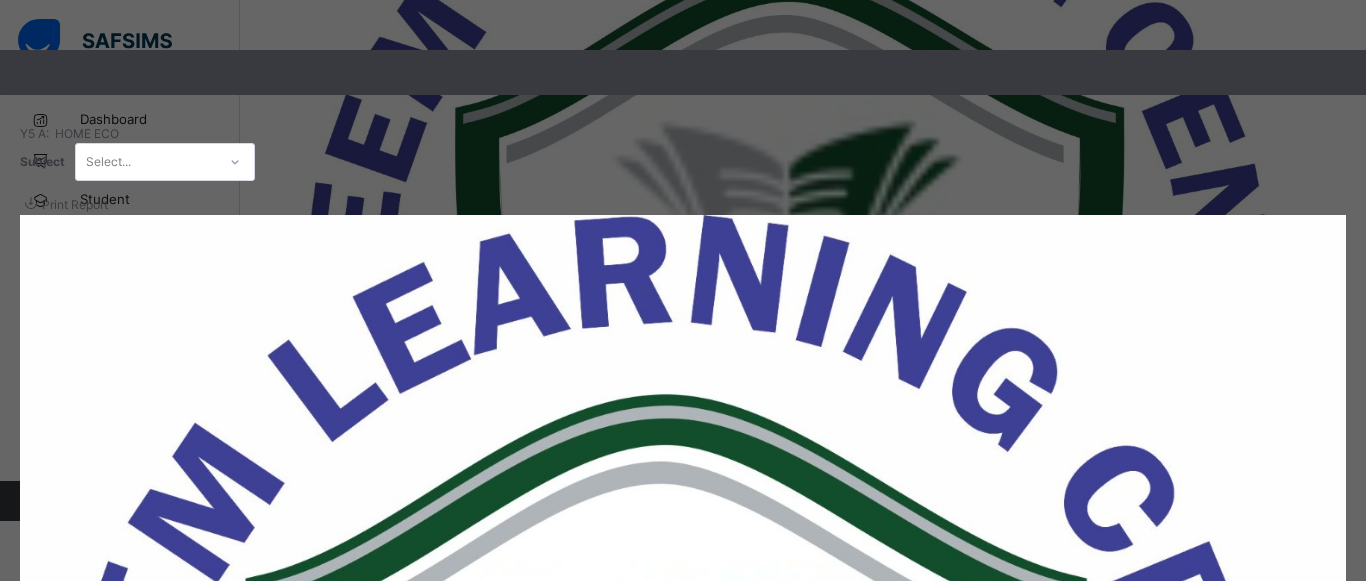 click on "×" at bounding box center [683, 86] 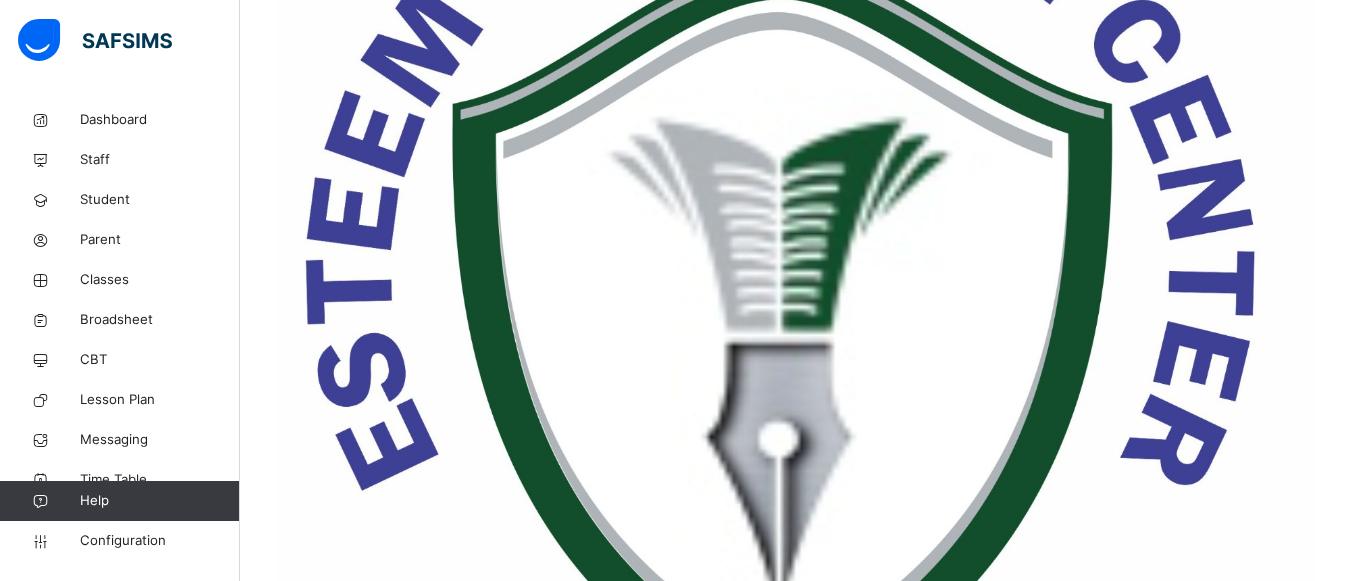 click on "[DEMOGRAPHIC_DATA]   [DEMOGRAPHIC_DATA]" at bounding box center (534, 2886) 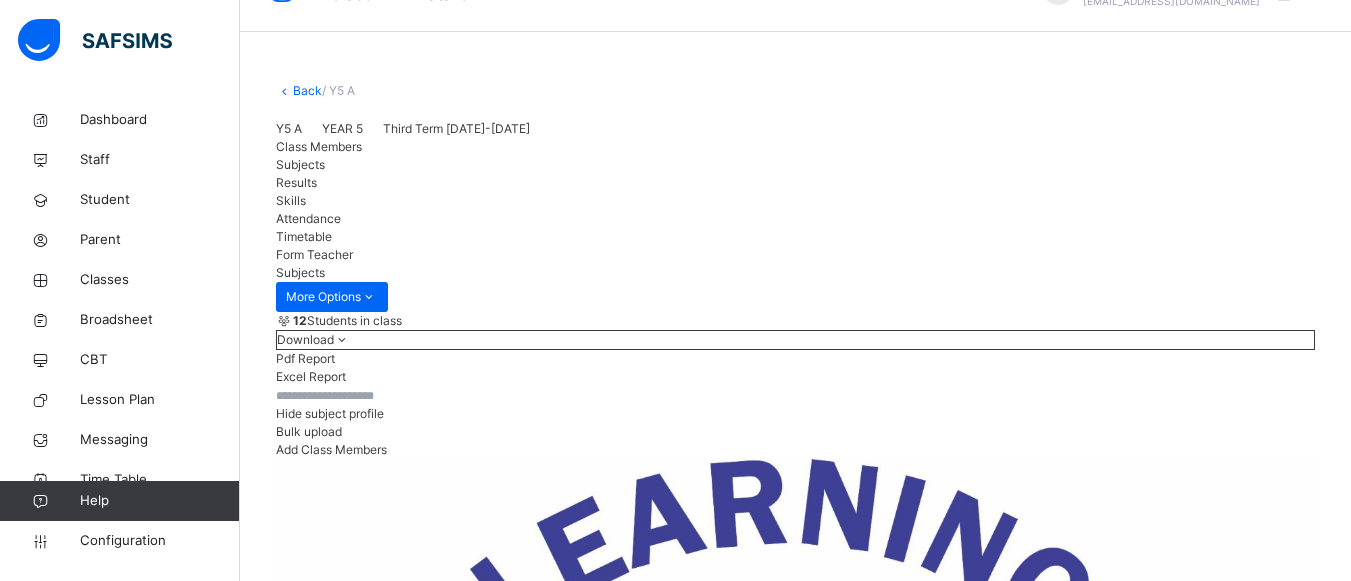 scroll, scrollTop: 0, scrollLeft: 0, axis: both 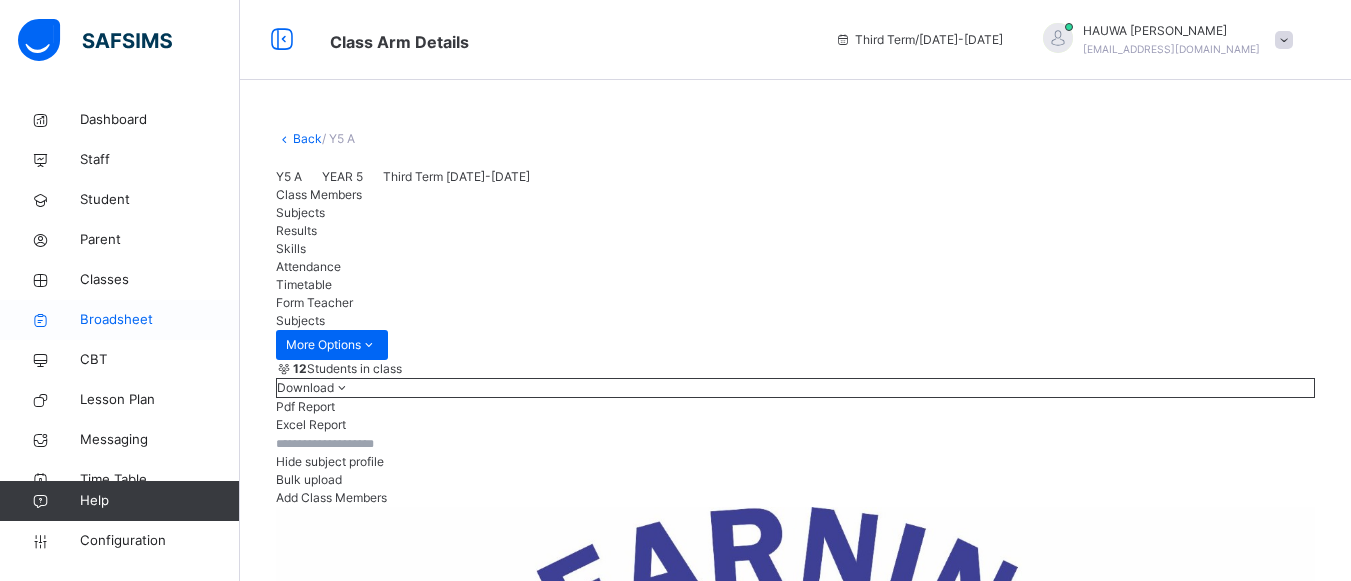 click on "Broadsheet" at bounding box center [160, 320] 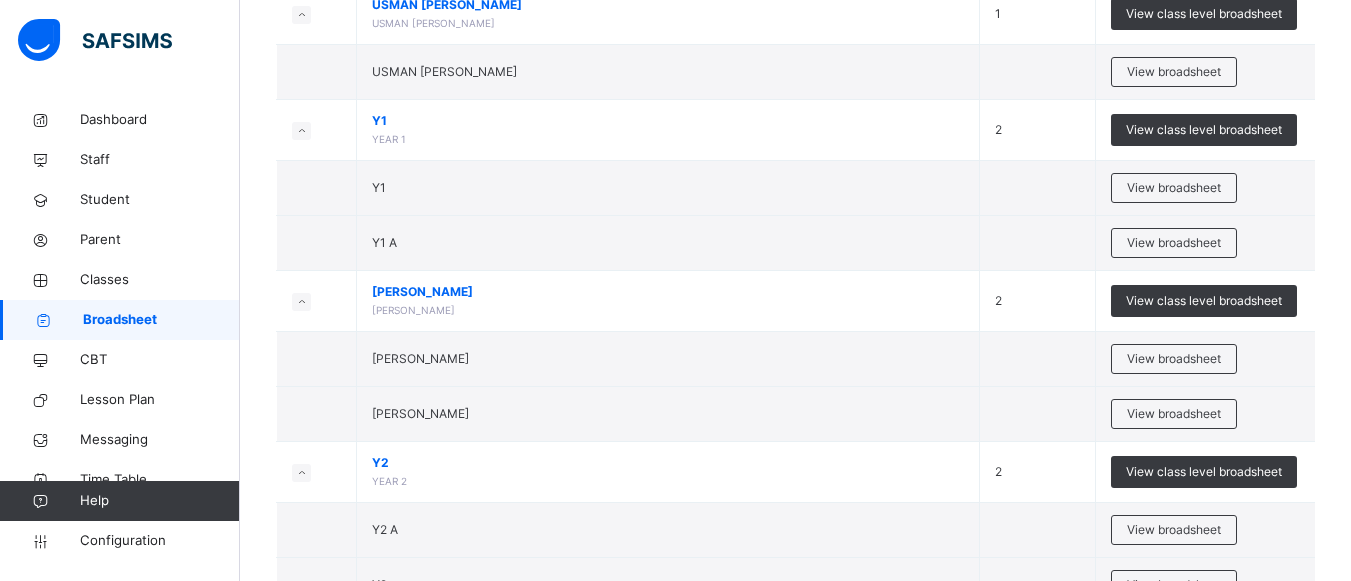 scroll, scrollTop: 1907, scrollLeft: 0, axis: vertical 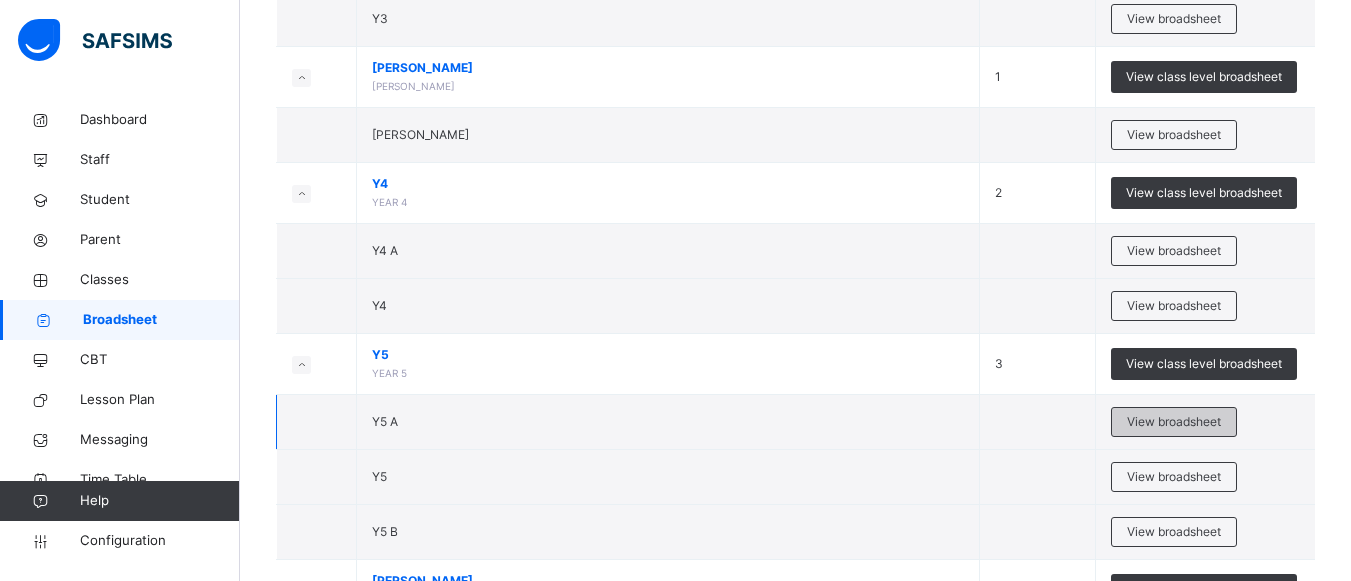 click on "View broadsheet" at bounding box center (1174, 422) 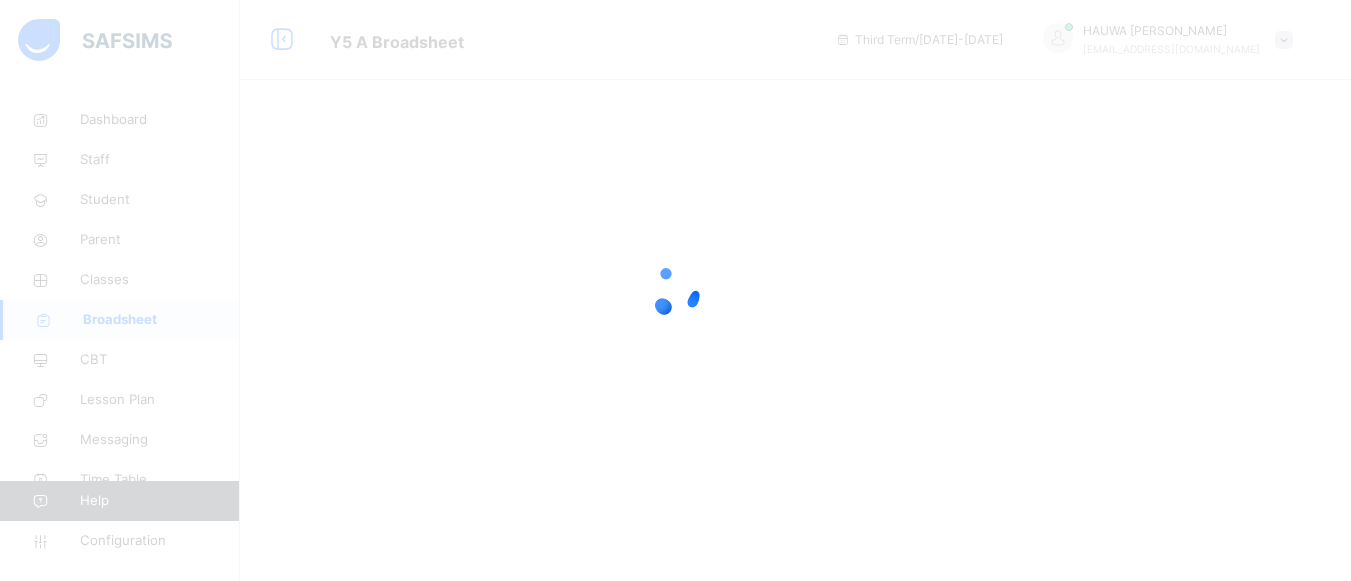 scroll, scrollTop: 0, scrollLeft: 0, axis: both 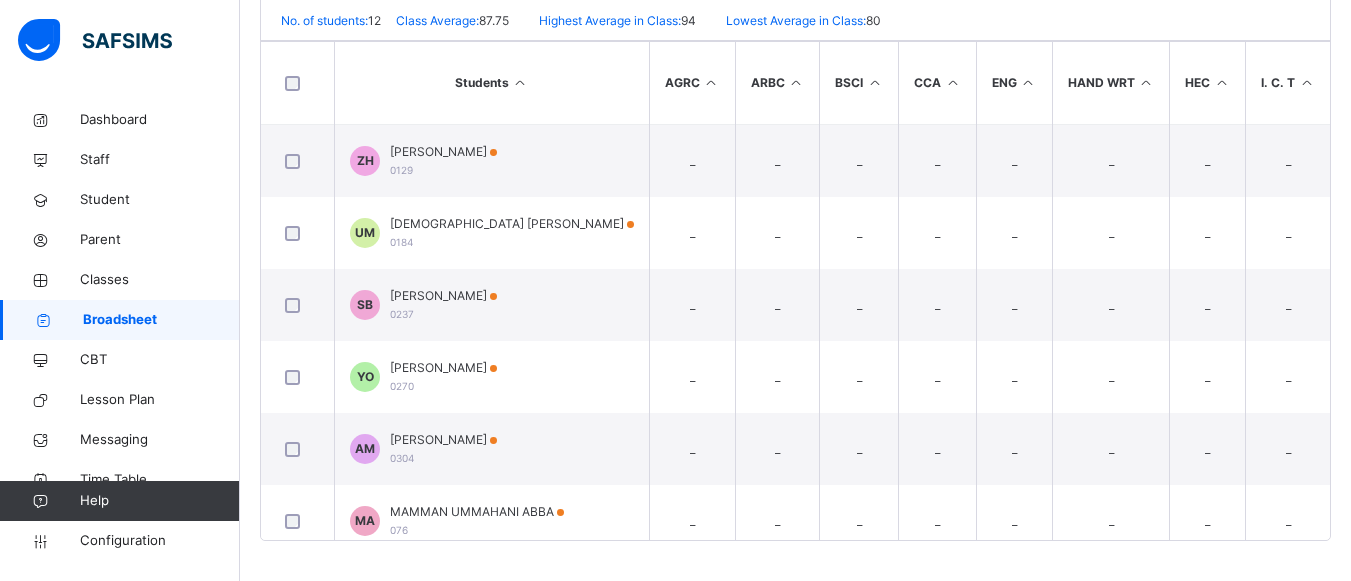 click on "Broadsheet  / Y5 A Class Arm Broadsheet Cumulative Third Term [DATE]-[DATE] Send Report Link End of Term Report Bulk Download Reportsheet  Approval History  Approve Results Download Broadsheet PDF Excel sheet ESTEEM LEARNING CENTER  Date: [DATE] 11:20:52 am  Class Level:  Y5  Arm:  A  Term and Session:  Third Term [DATE]-[DATE]  No. of students:  12  Class Average:  87.75  Highest Average in Class:  94  Lowest Average in Class:  80 S/NO Admission No. Full Name AGRC ARBC BSCI CCA ENG HAND WRT HEC I. C. T I. R. S MATH NVE PHE [DEMOGRAPHIC_DATA] VERBAL TOTAL Average Position  Grade 1 0129 [PERSON_NAME]   _   _   _   _   _   _   _   _   _   _   _   _   87   _ 87 87 8th A 2 0184 USMAN [PERSON_NAME]   _   _   _   _   _   _   _   _   _   _   _   _   88   _ 88 88 7th A 3 0237 [PERSON_NAME]   _   _   _   _   _   _   _   _   _   _   _   _   81   _ 81 81 10th A 4 0270 [PERSON_NAME]   _   _   _   _   _   _   _   _   _   _   _   _   80   _ 80 80 11th A 5 0304 [PERSON_NAME]   _   _   _   _   _   _" at bounding box center (795, 84) 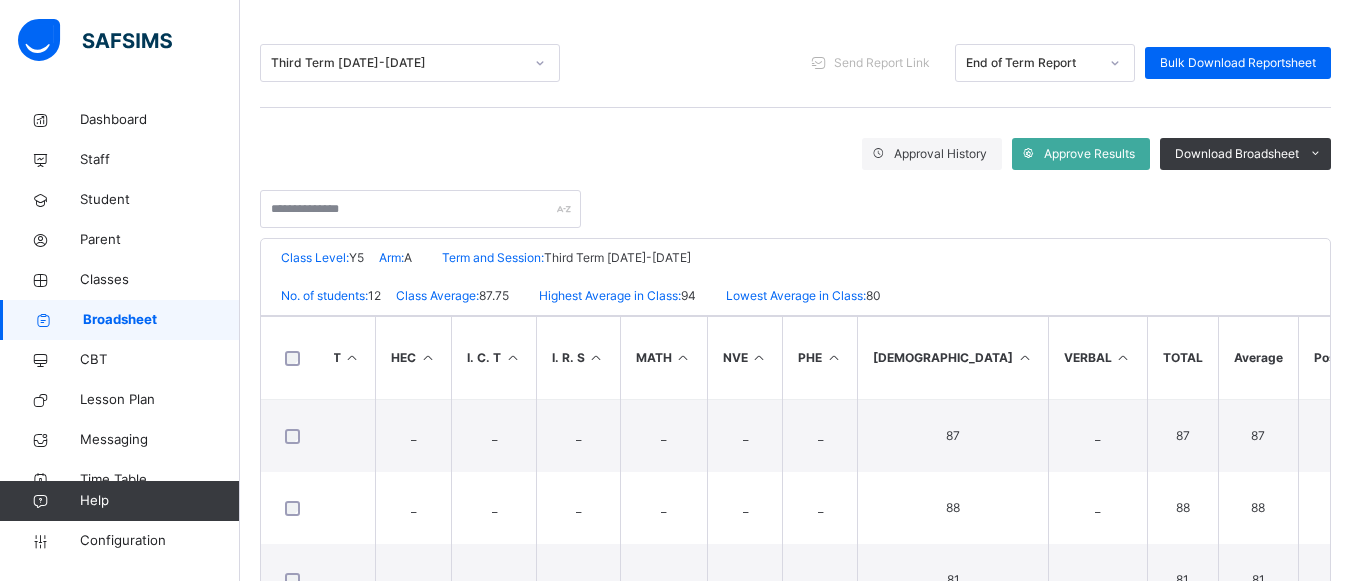scroll, scrollTop: 197, scrollLeft: 0, axis: vertical 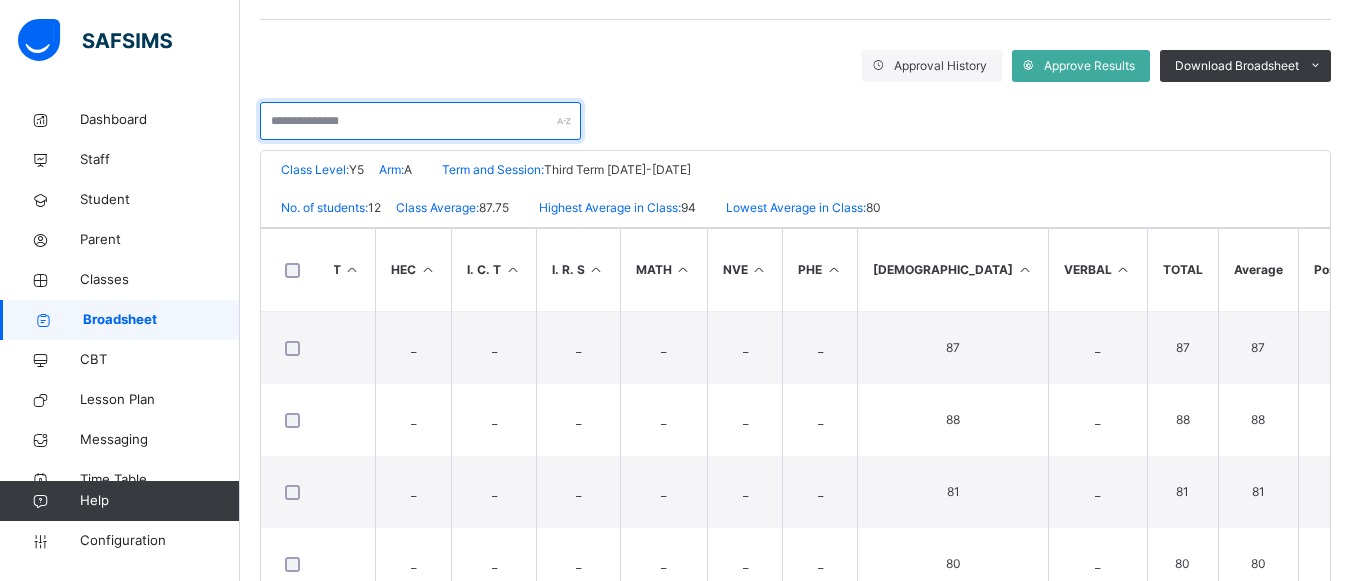 click at bounding box center [420, 121] 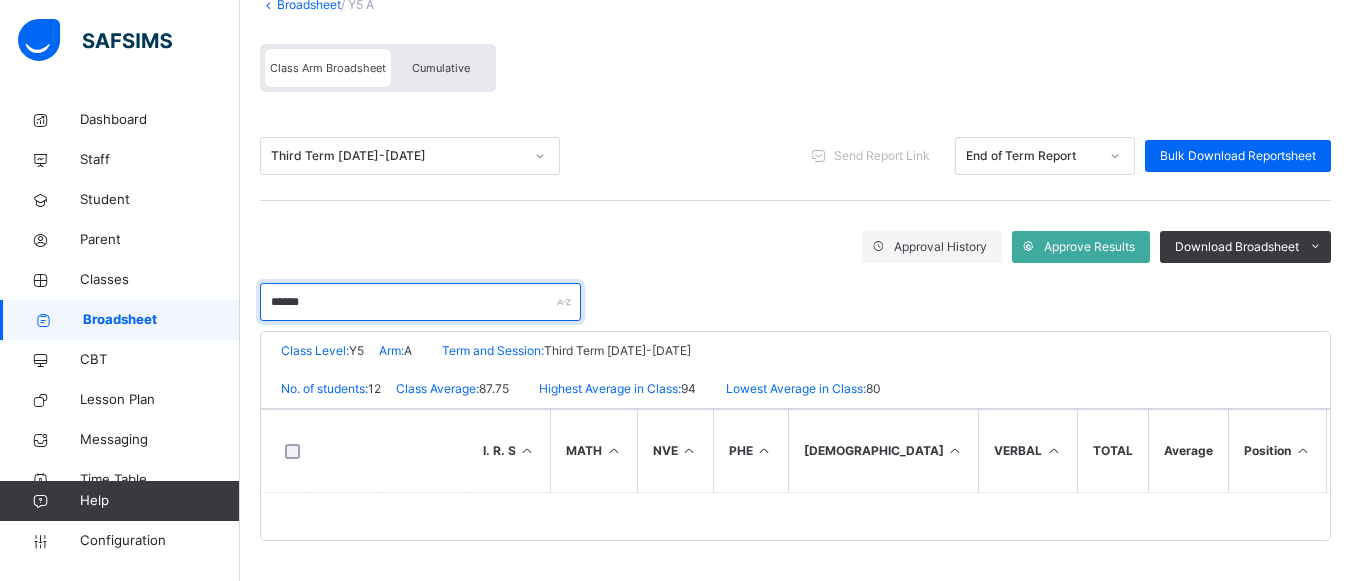 type on "******" 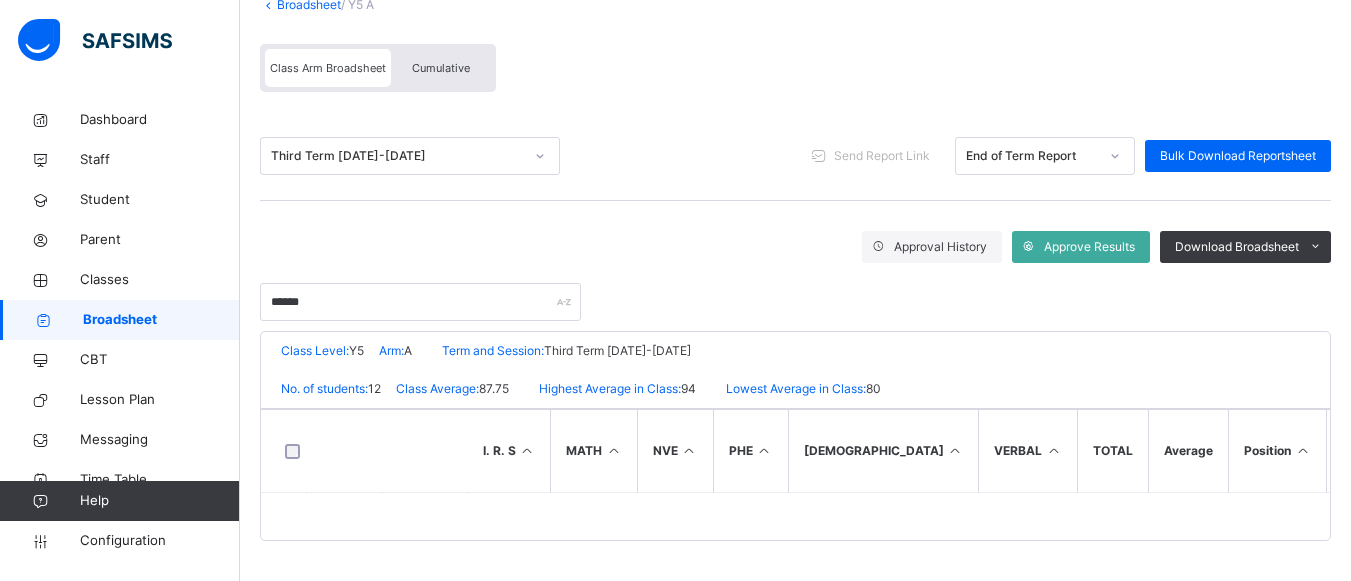 click on "Third Term [DATE]-[DATE] Send Report Link End of Term Report Bulk Download Reportsheet" at bounding box center [795, 156] 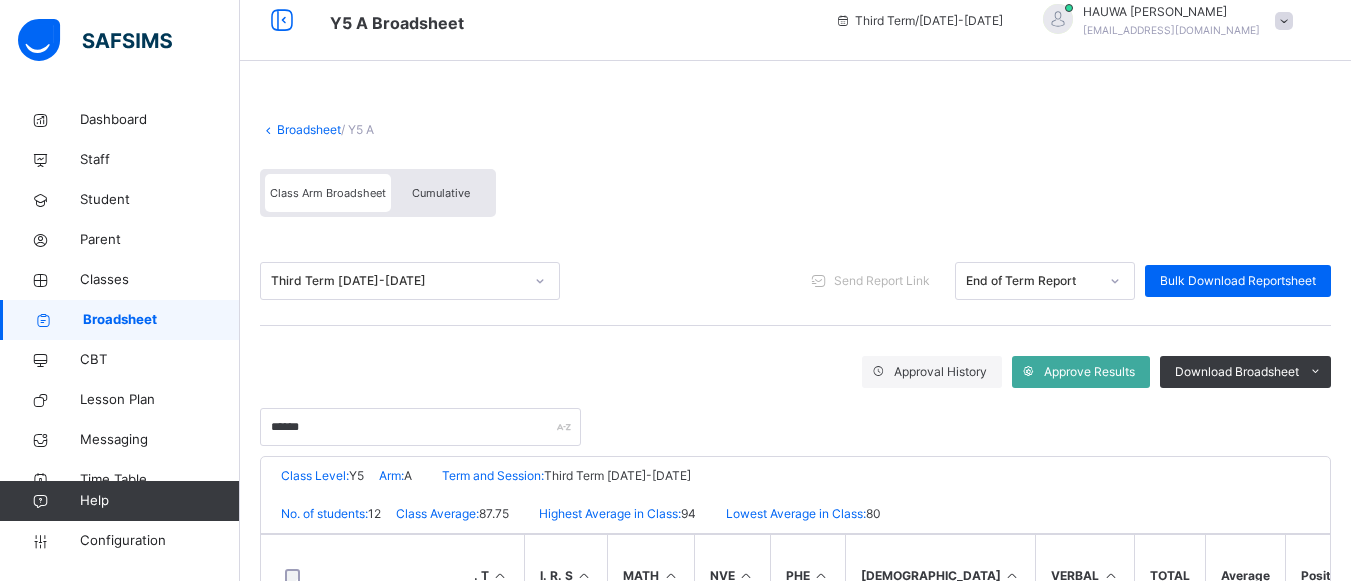 scroll, scrollTop: 0, scrollLeft: 0, axis: both 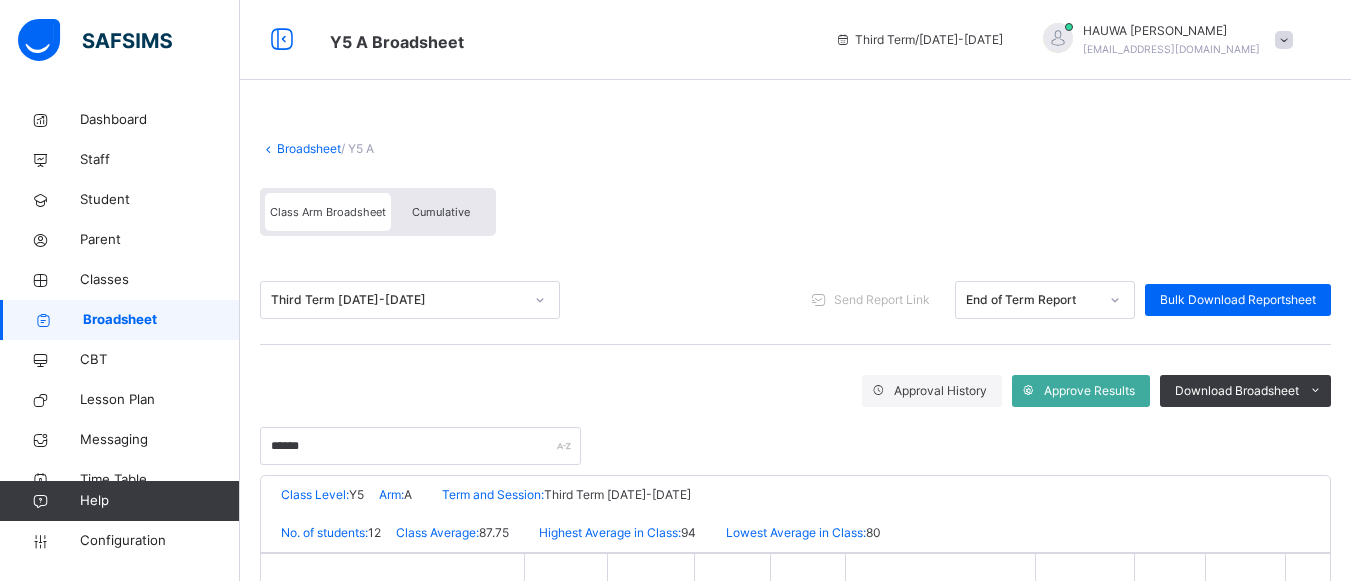 click on "Broadsheet" at bounding box center (161, 320) 